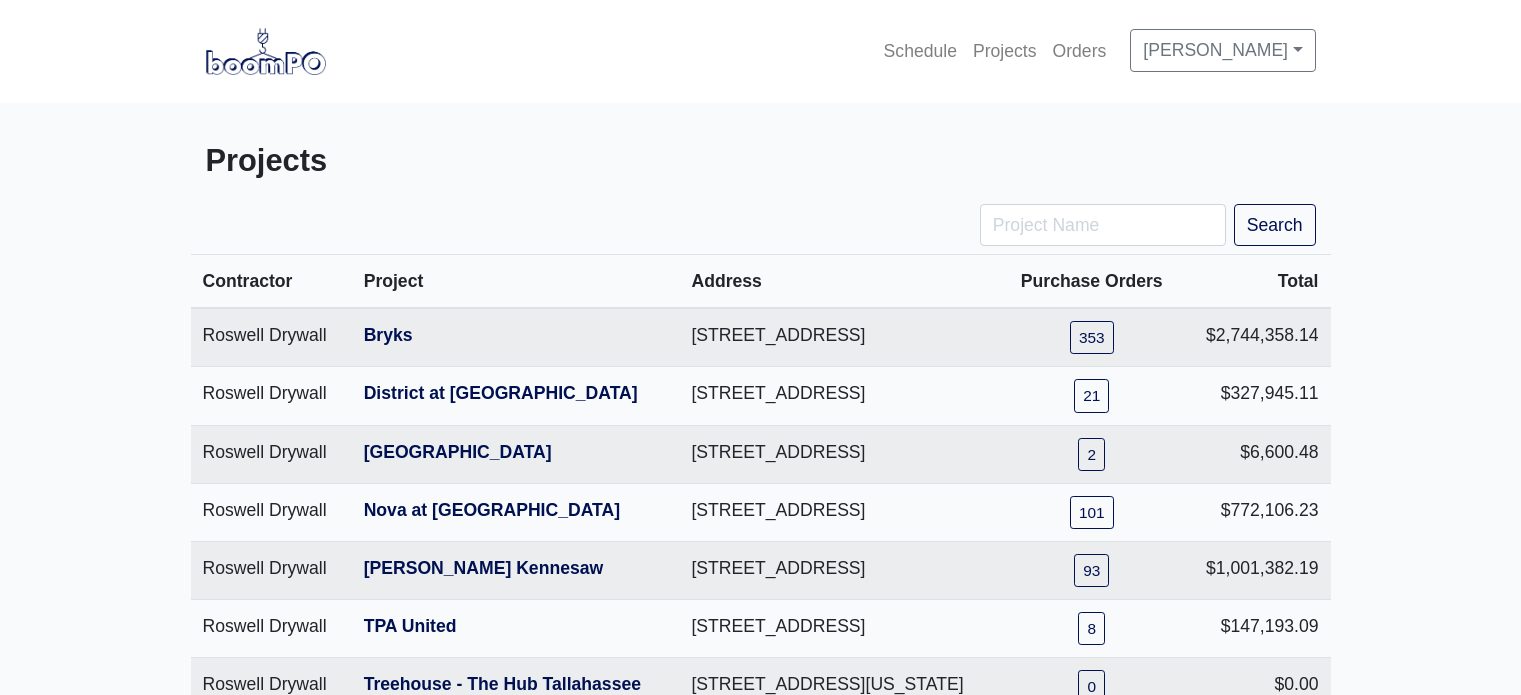 scroll, scrollTop: 0, scrollLeft: 0, axis: both 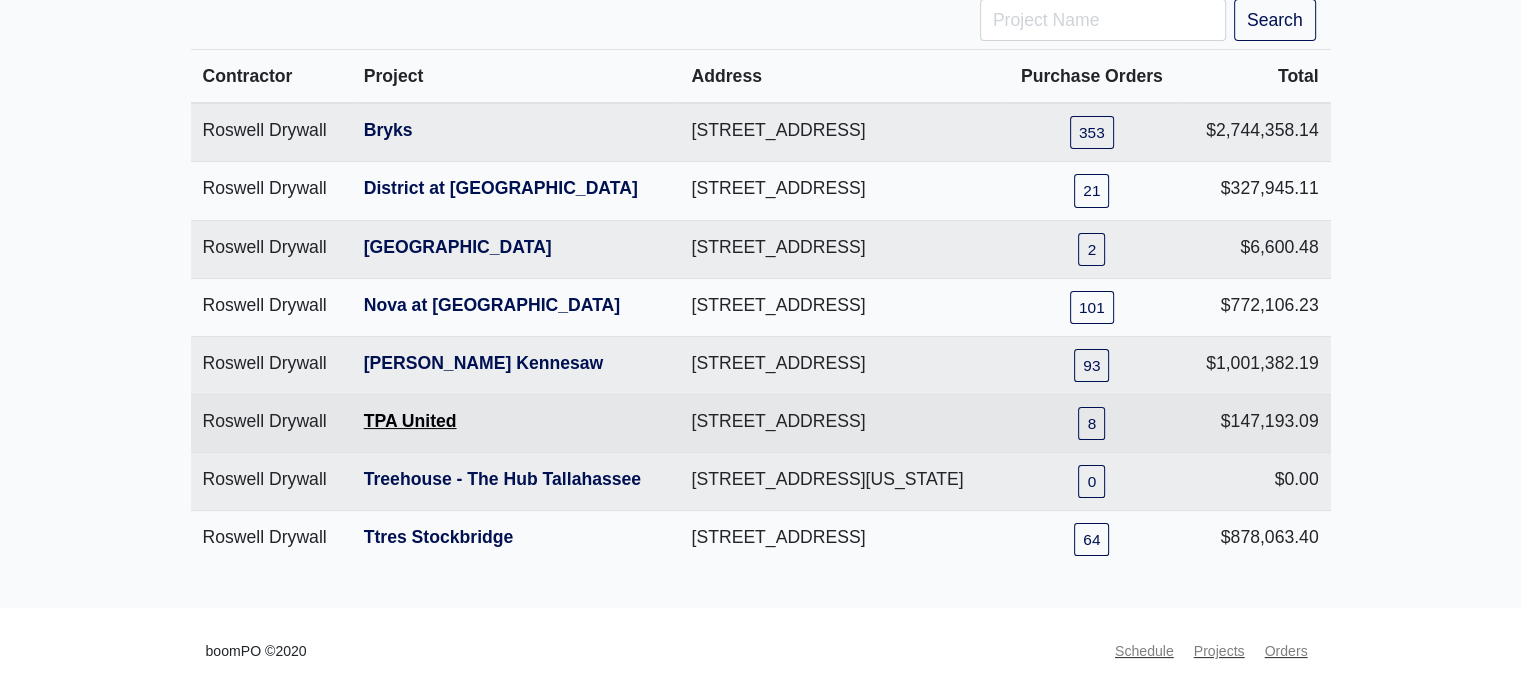 click on "TPA United" at bounding box center [410, 421] 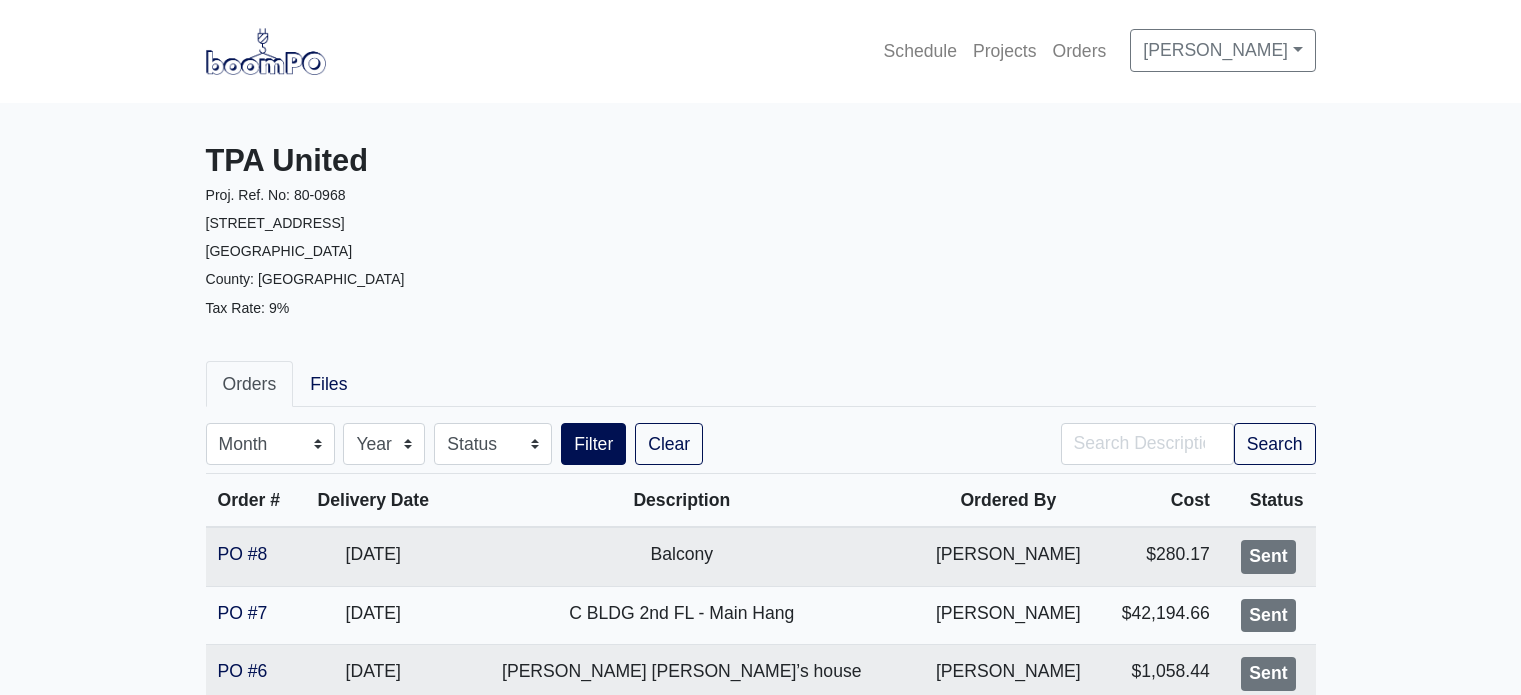 scroll, scrollTop: 0, scrollLeft: 0, axis: both 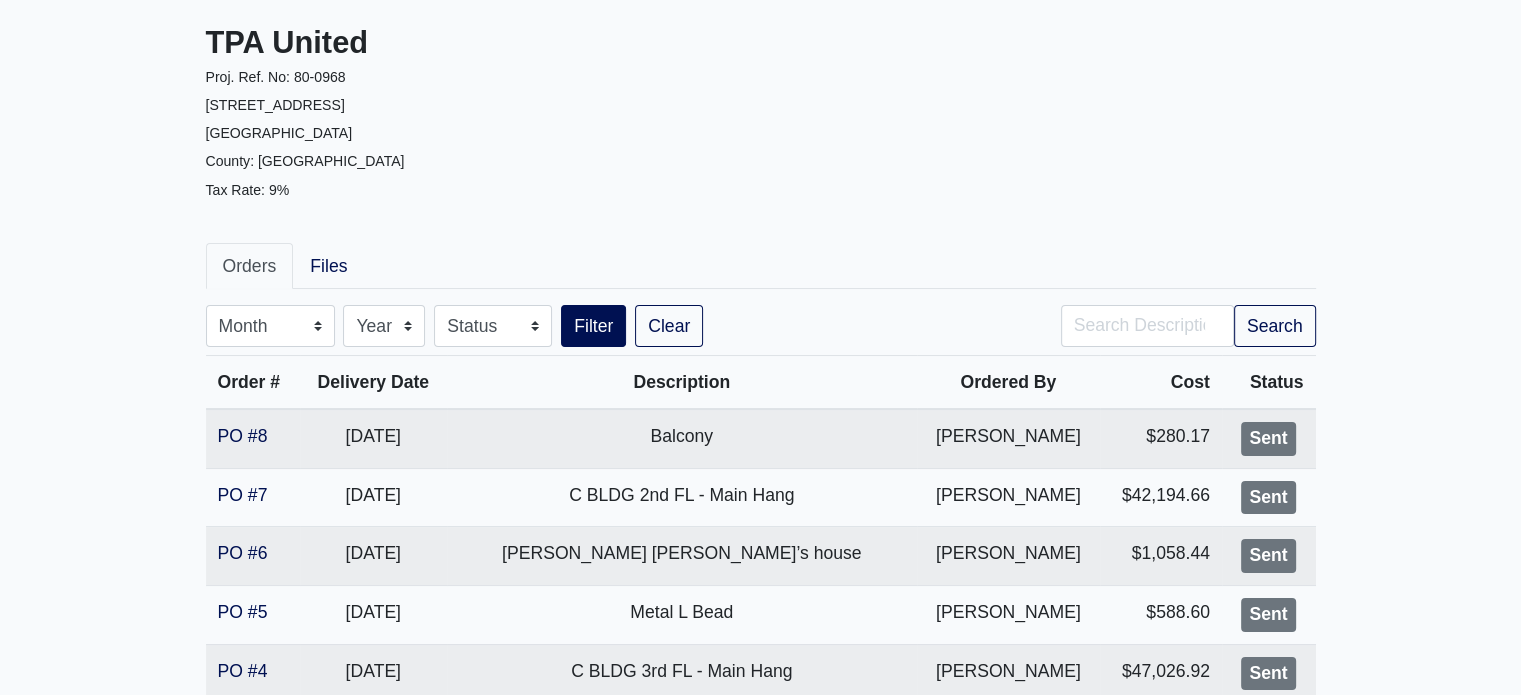 drag, startPoint x: 1527, startPoint y: 74, endPoint x: 1528, endPoint y: 140, distance: 66.007576 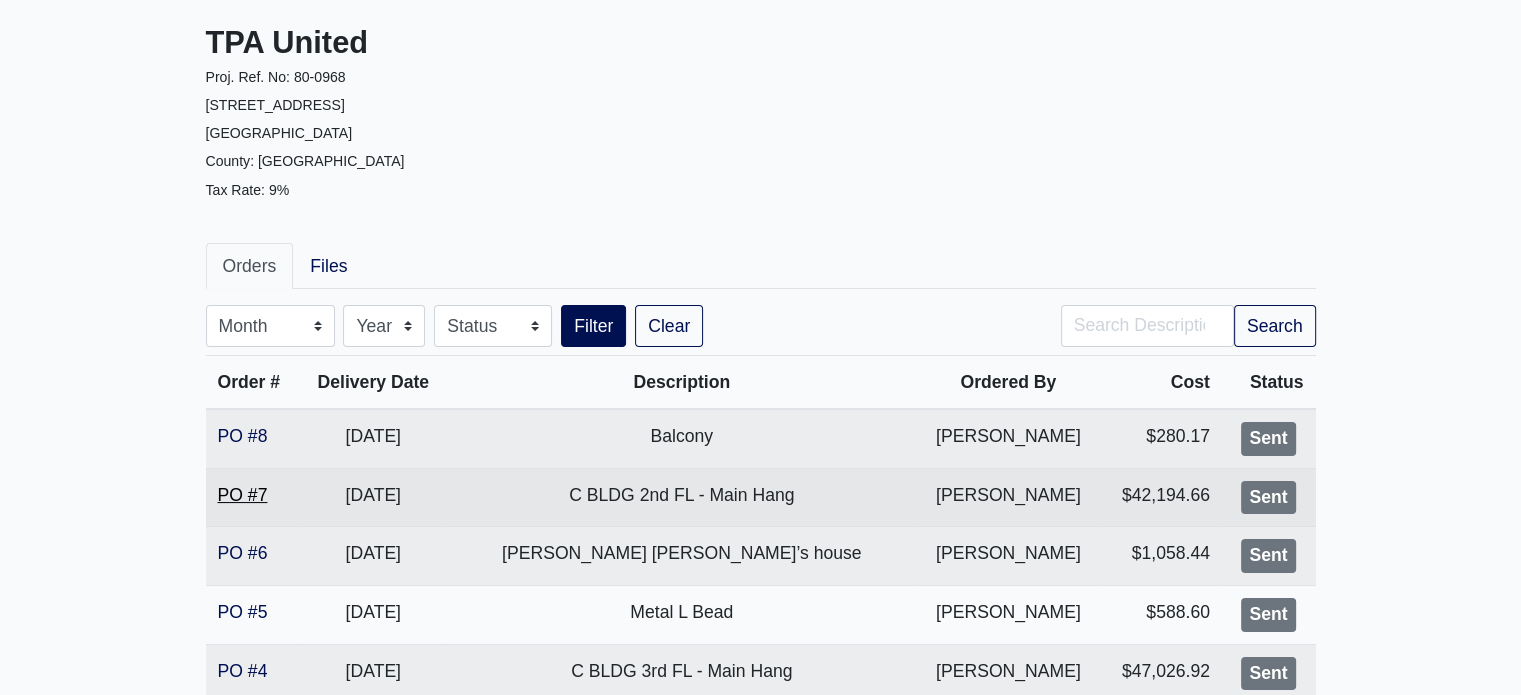 click on "PO #7" at bounding box center [243, 495] 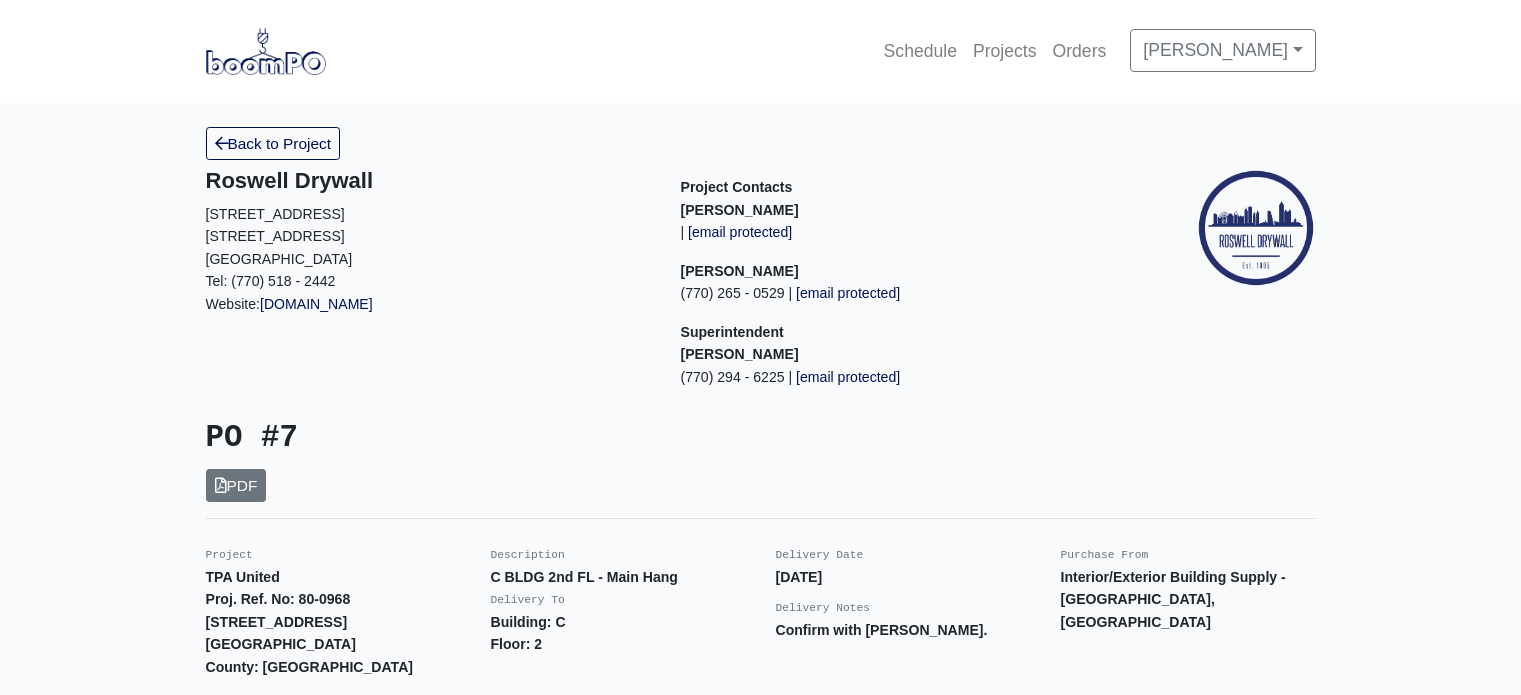 scroll, scrollTop: 0, scrollLeft: 0, axis: both 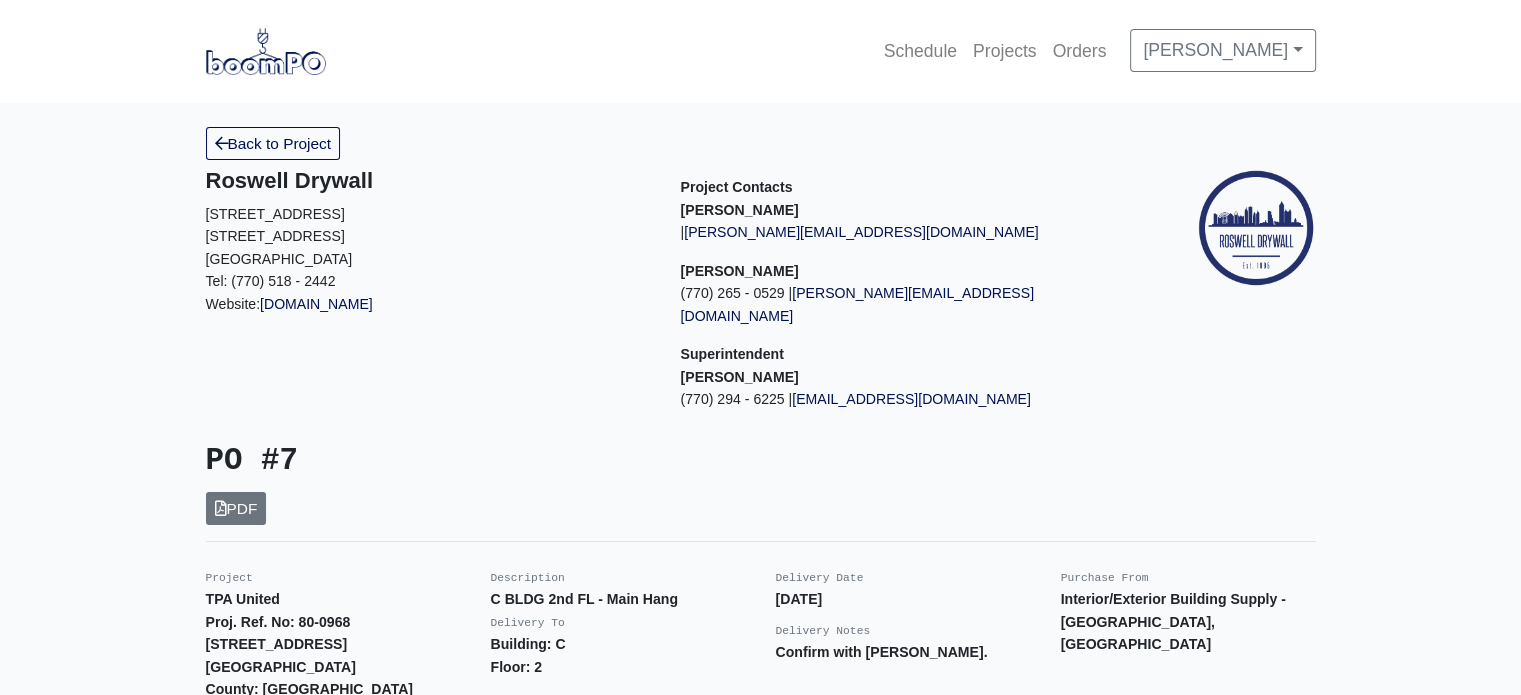 drag, startPoint x: 357, startPoint y: 309, endPoint x: 621, endPoint y: 363, distance: 269.46613 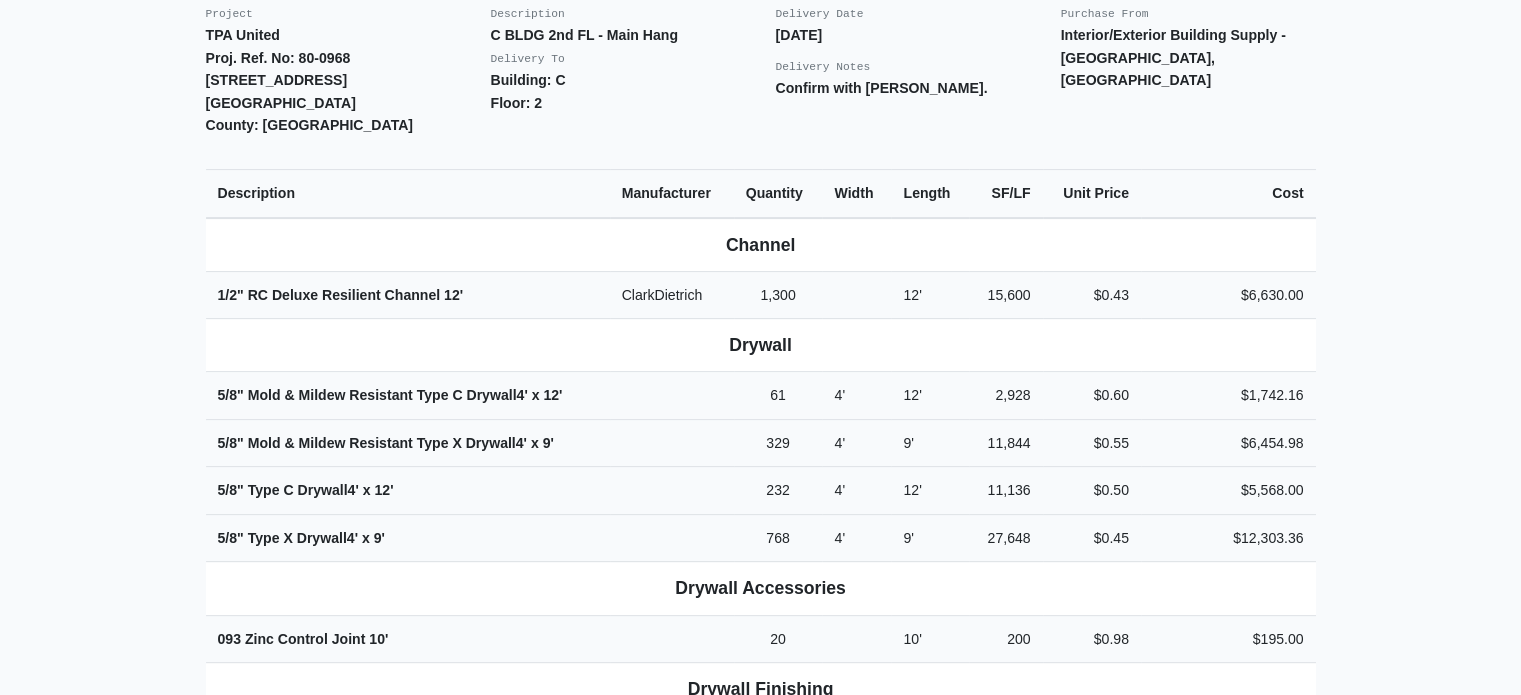 scroll, scrollTop: 576, scrollLeft: 0, axis: vertical 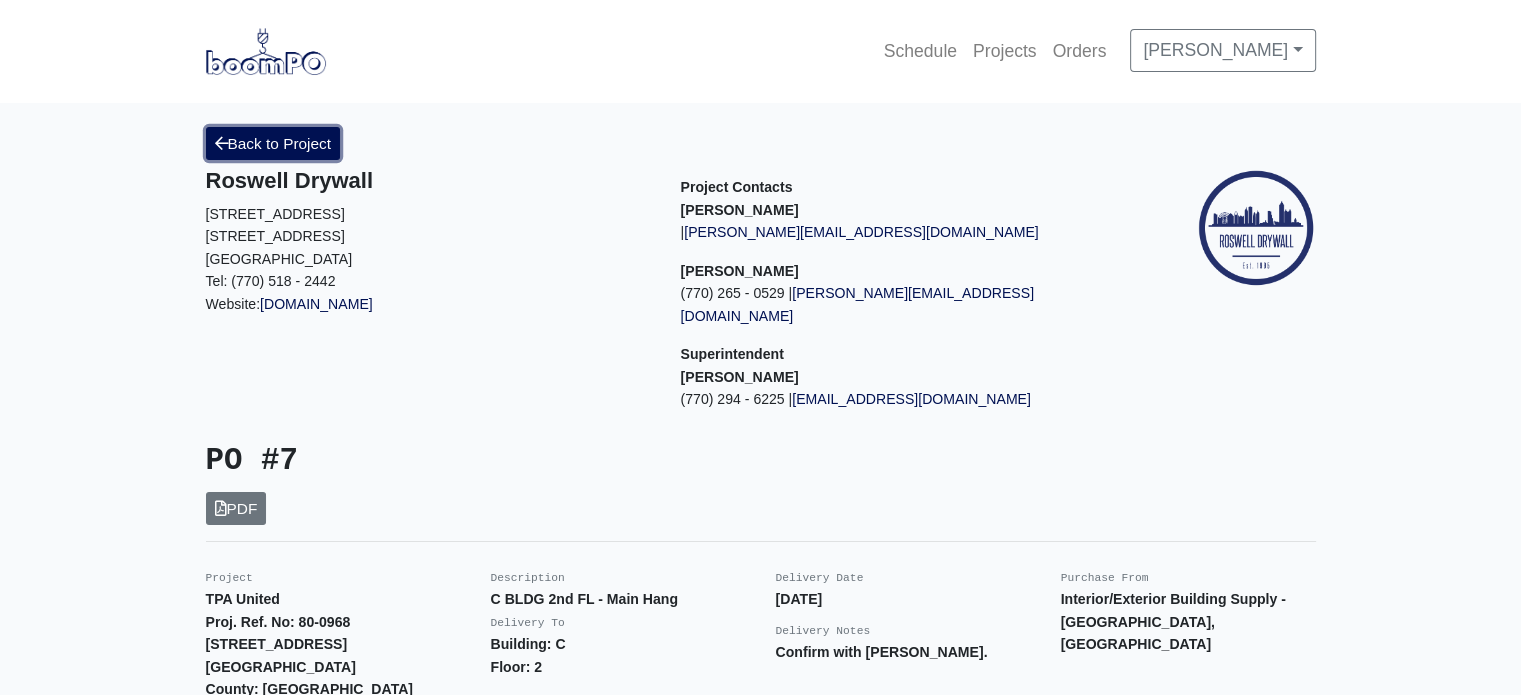 click on "Back to Project" at bounding box center (273, 143) 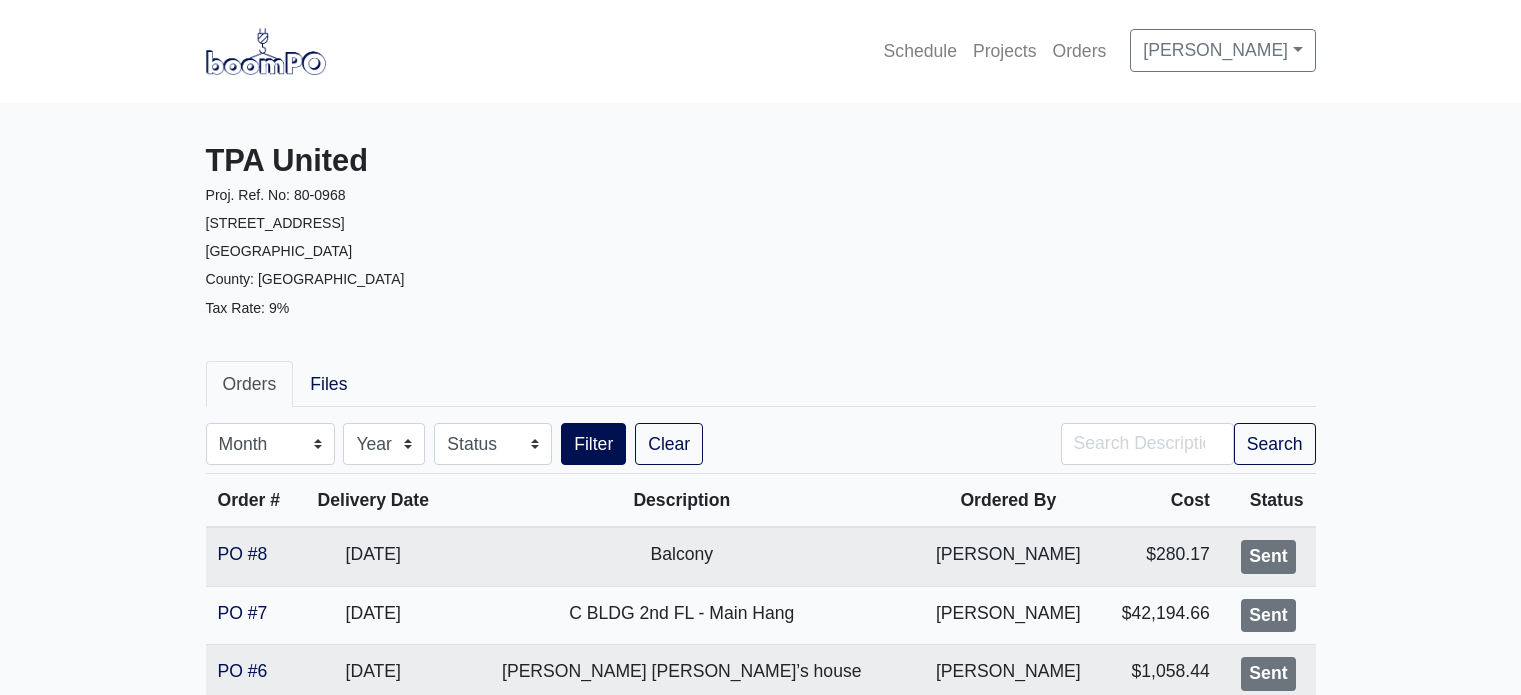 scroll, scrollTop: 0, scrollLeft: 0, axis: both 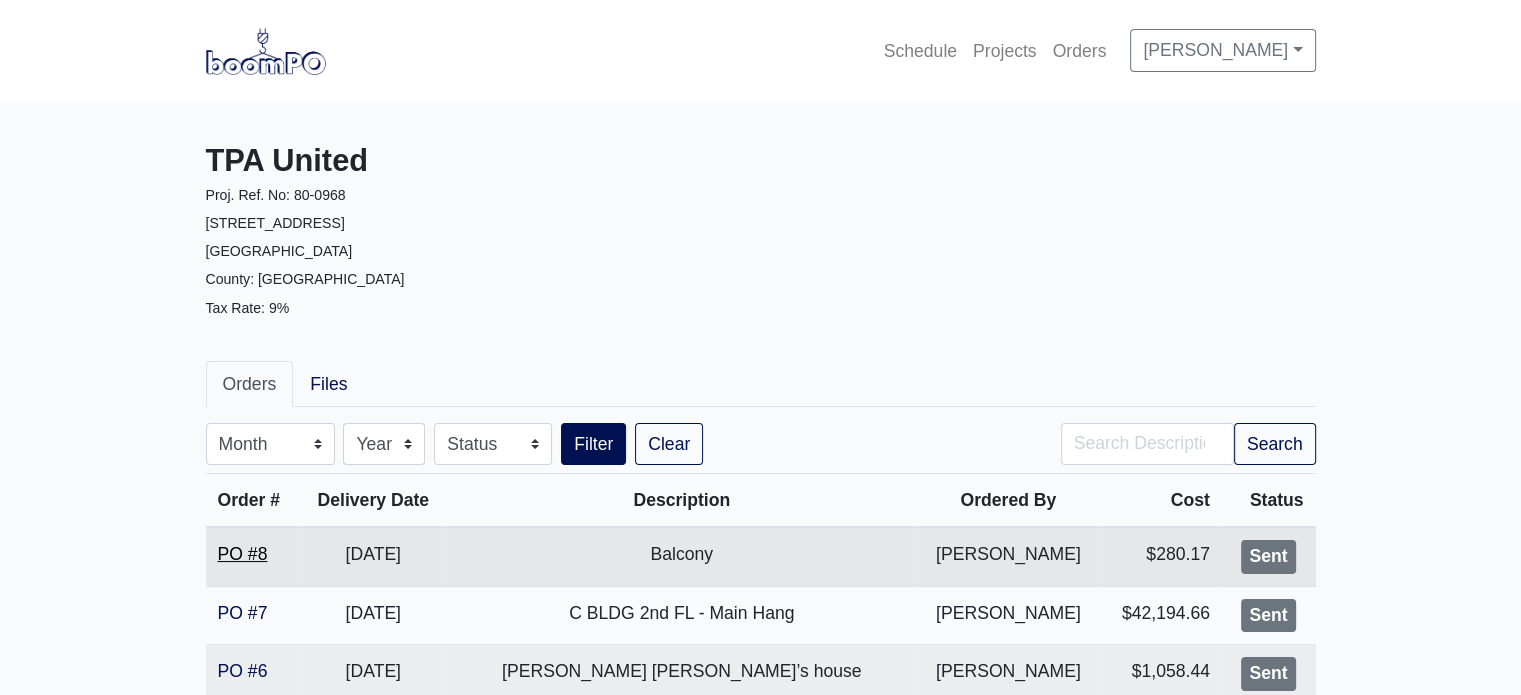 click on "PO #8" at bounding box center [243, 554] 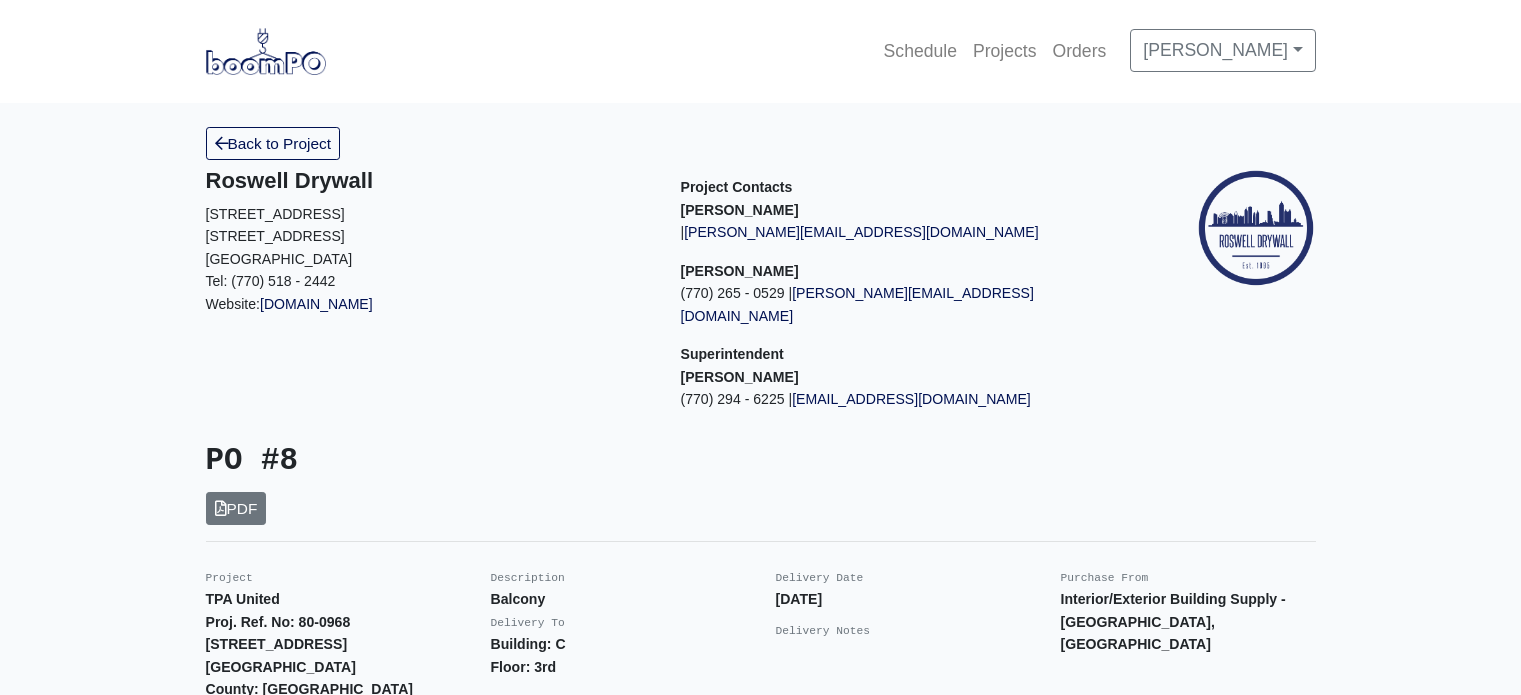 scroll, scrollTop: 0, scrollLeft: 0, axis: both 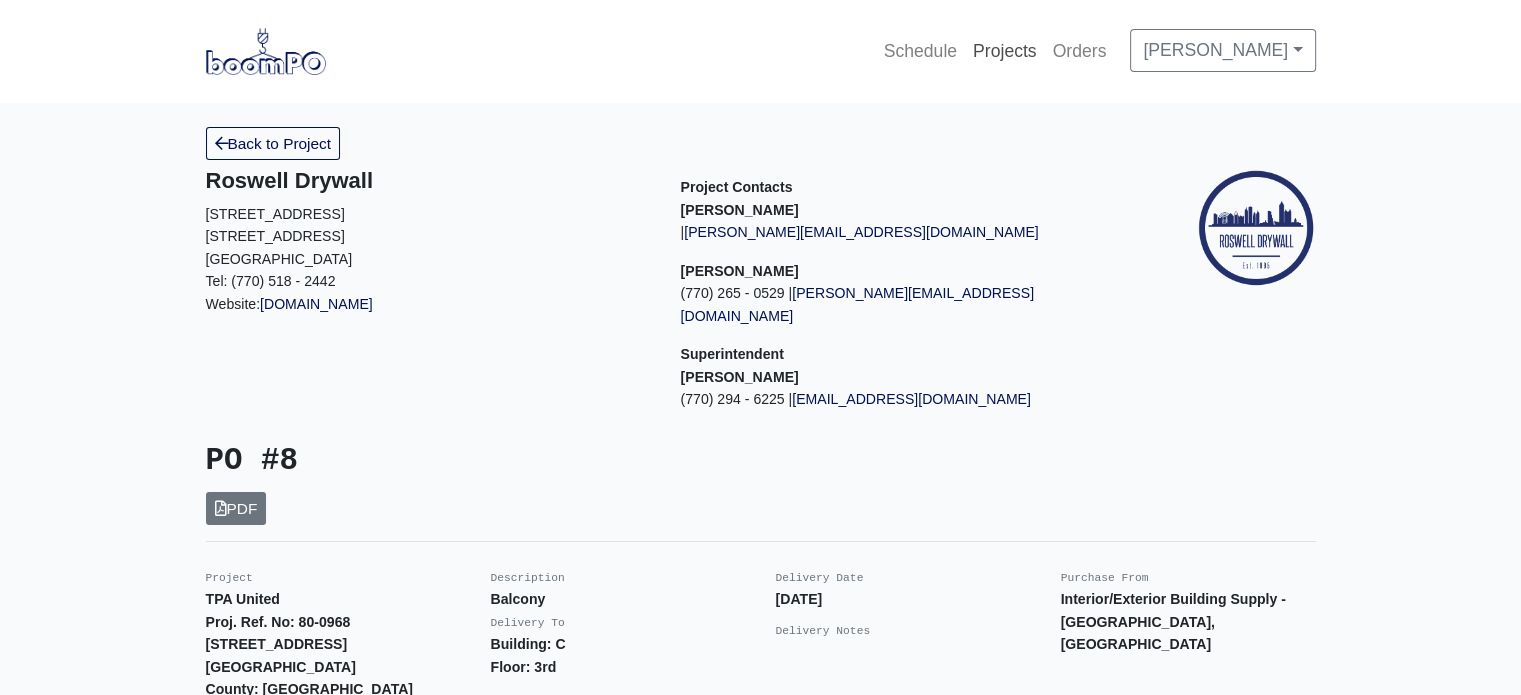 click on "Projects" at bounding box center (1005, 51) 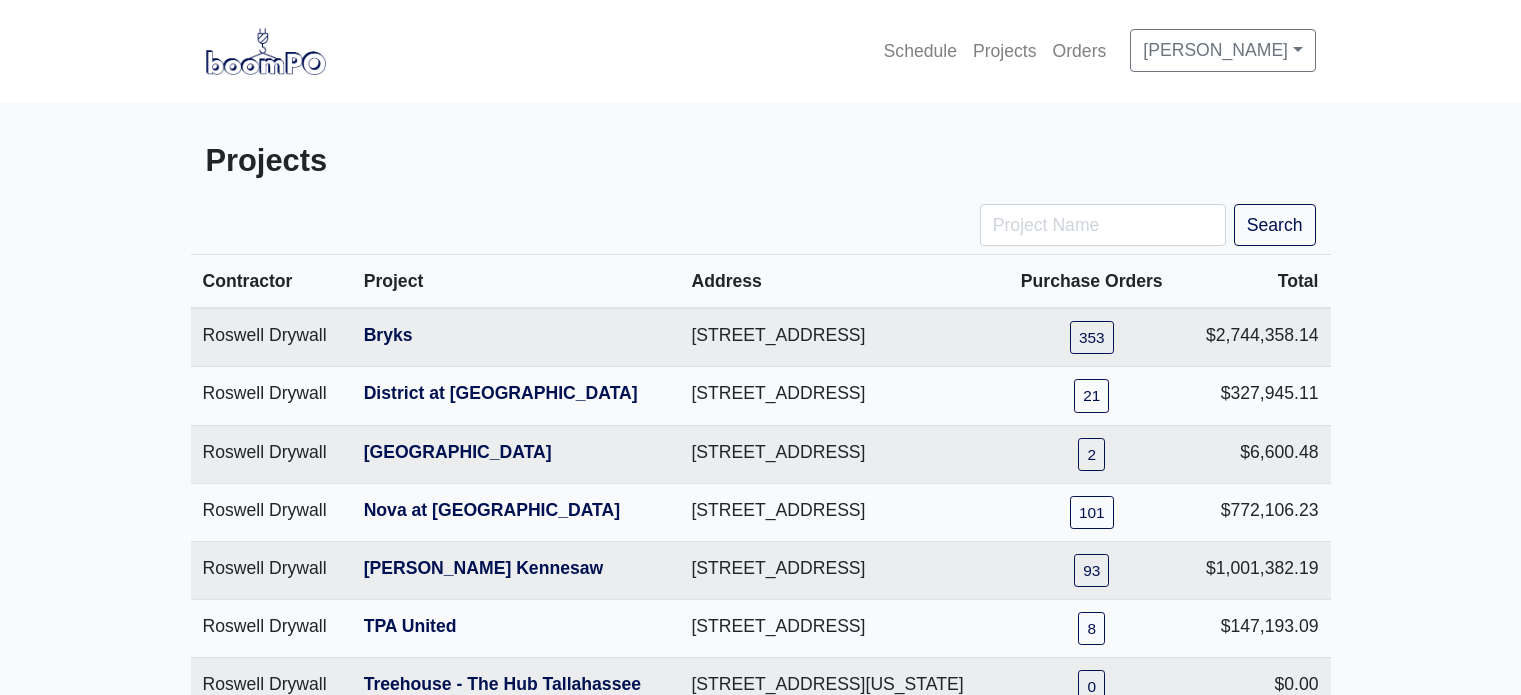 scroll, scrollTop: 0, scrollLeft: 0, axis: both 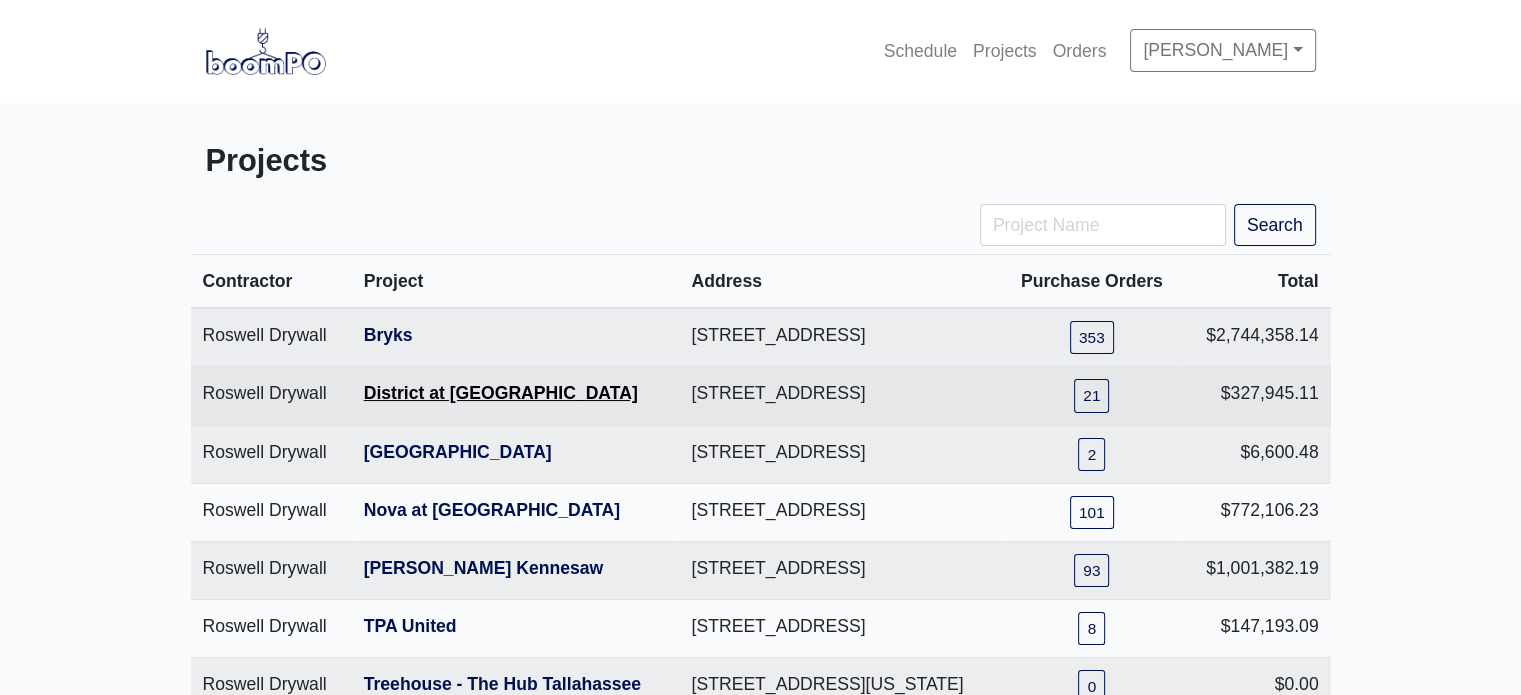 click on "District at [GEOGRAPHIC_DATA]" at bounding box center [501, 393] 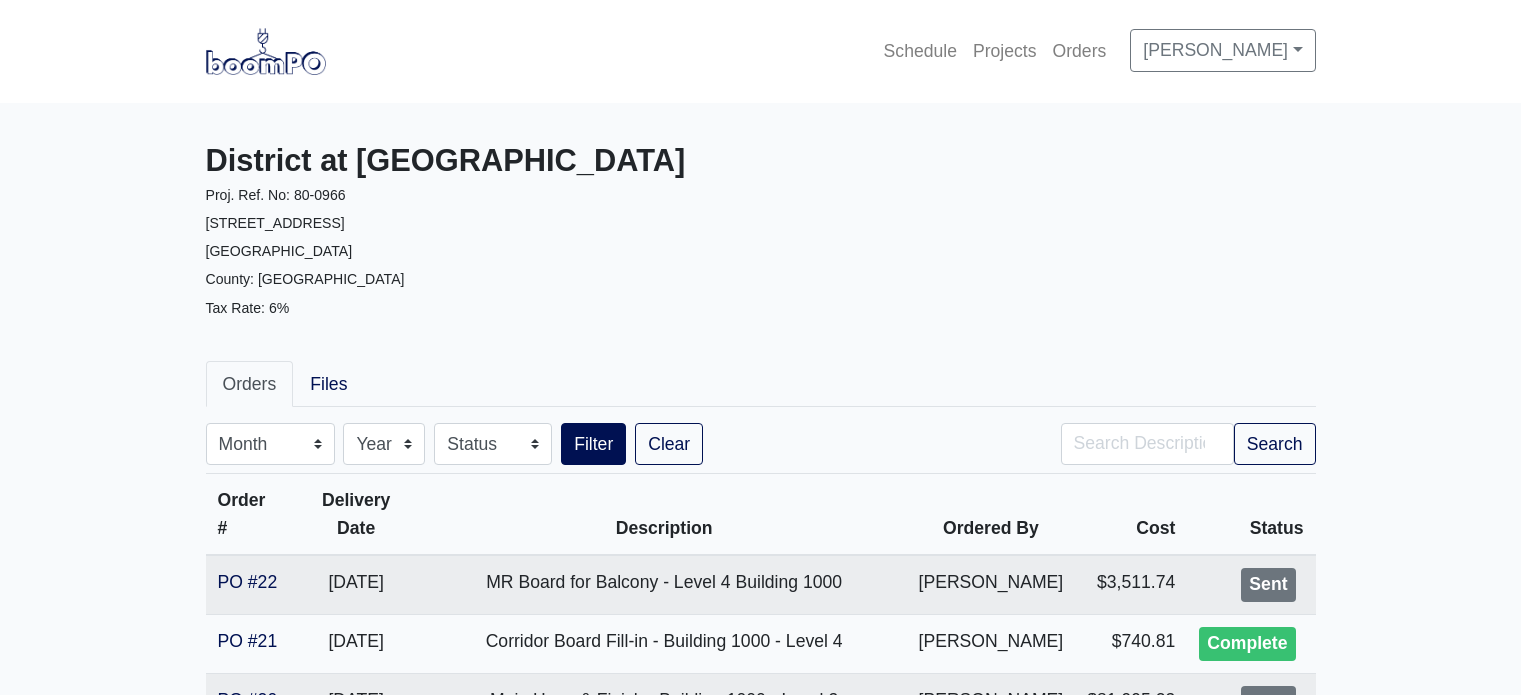 scroll, scrollTop: 0, scrollLeft: 0, axis: both 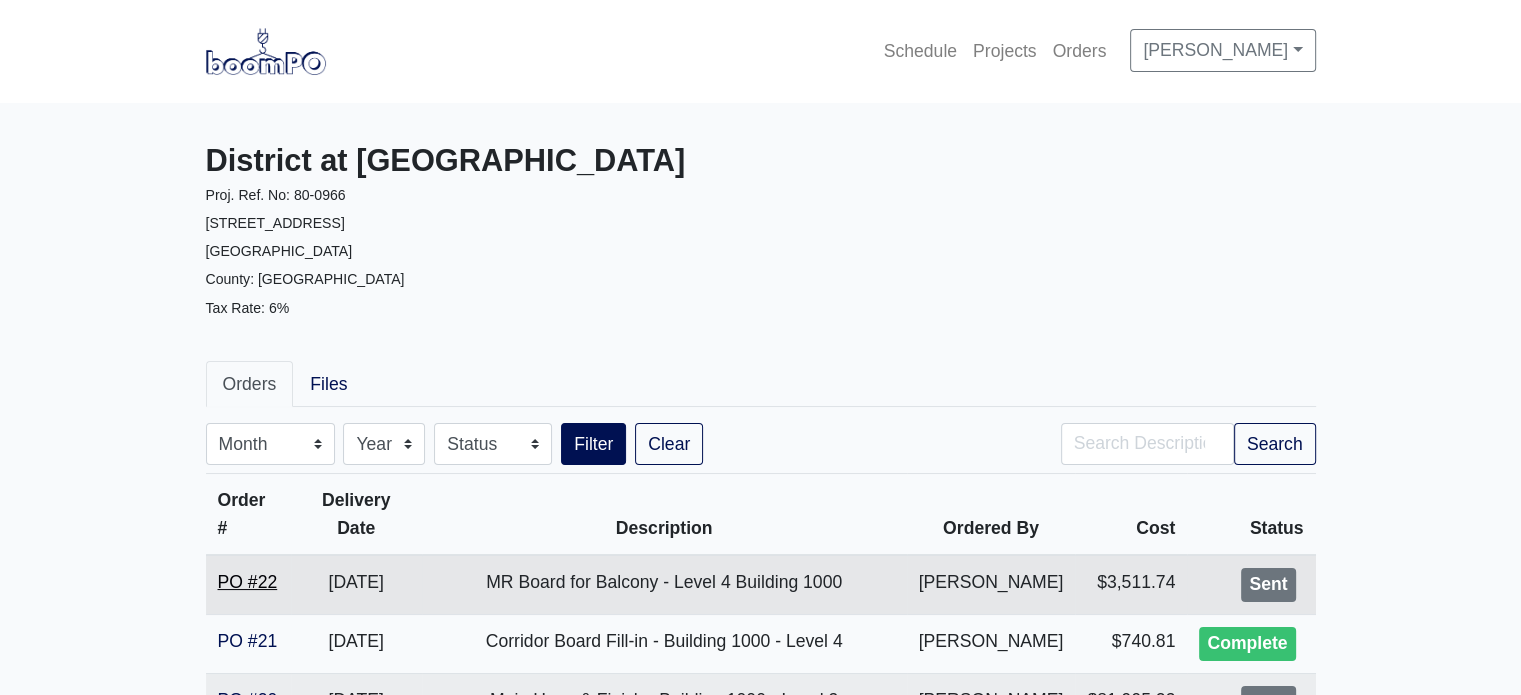 click on "PO #22" at bounding box center (248, 582) 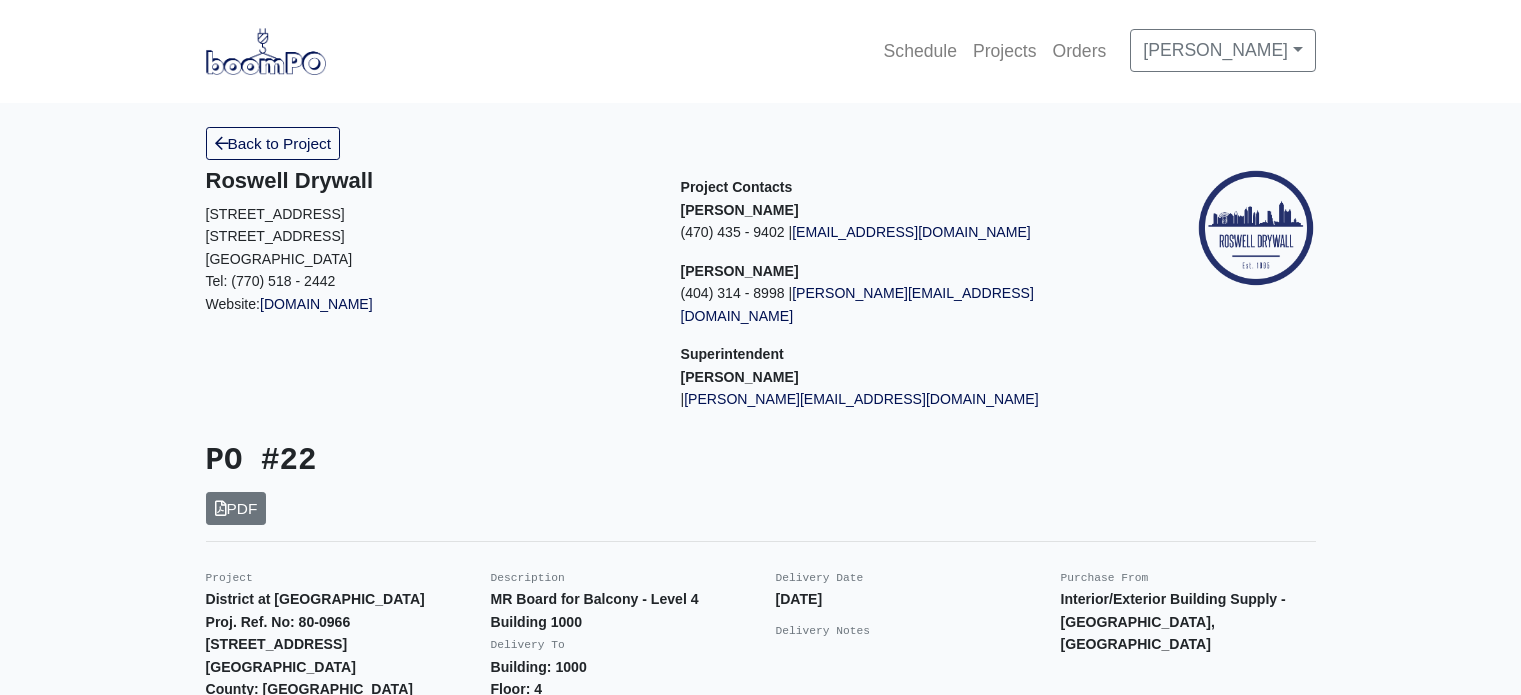 scroll, scrollTop: 0, scrollLeft: 0, axis: both 